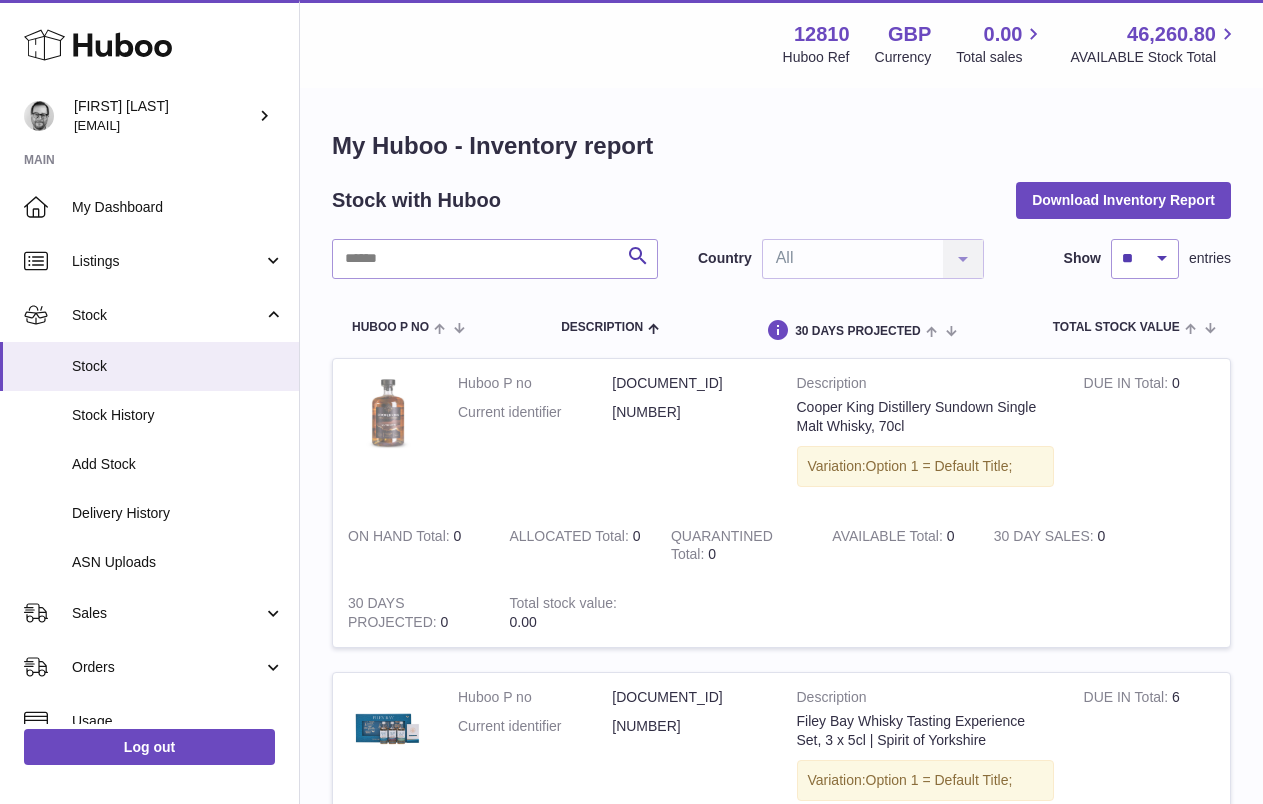 scroll, scrollTop: 0, scrollLeft: 0, axis: both 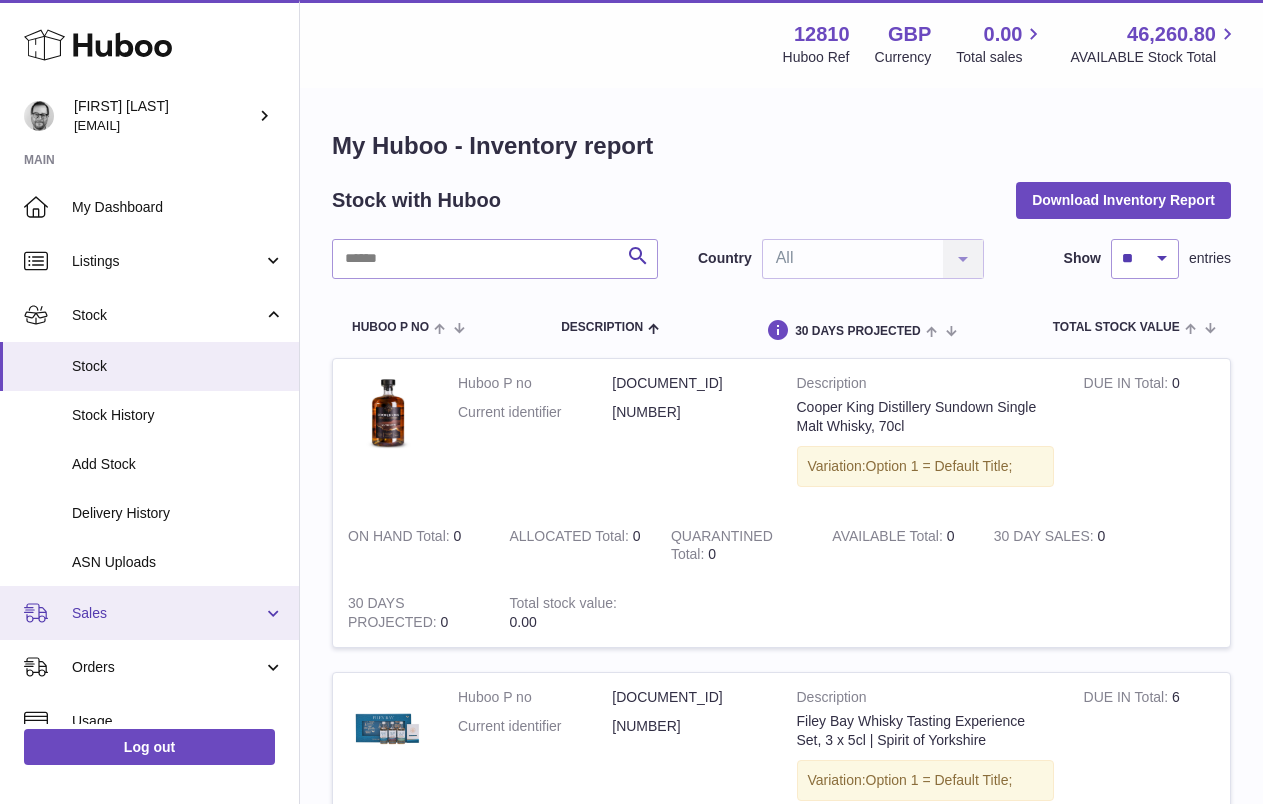 click on "Sales" at bounding box center [167, 613] 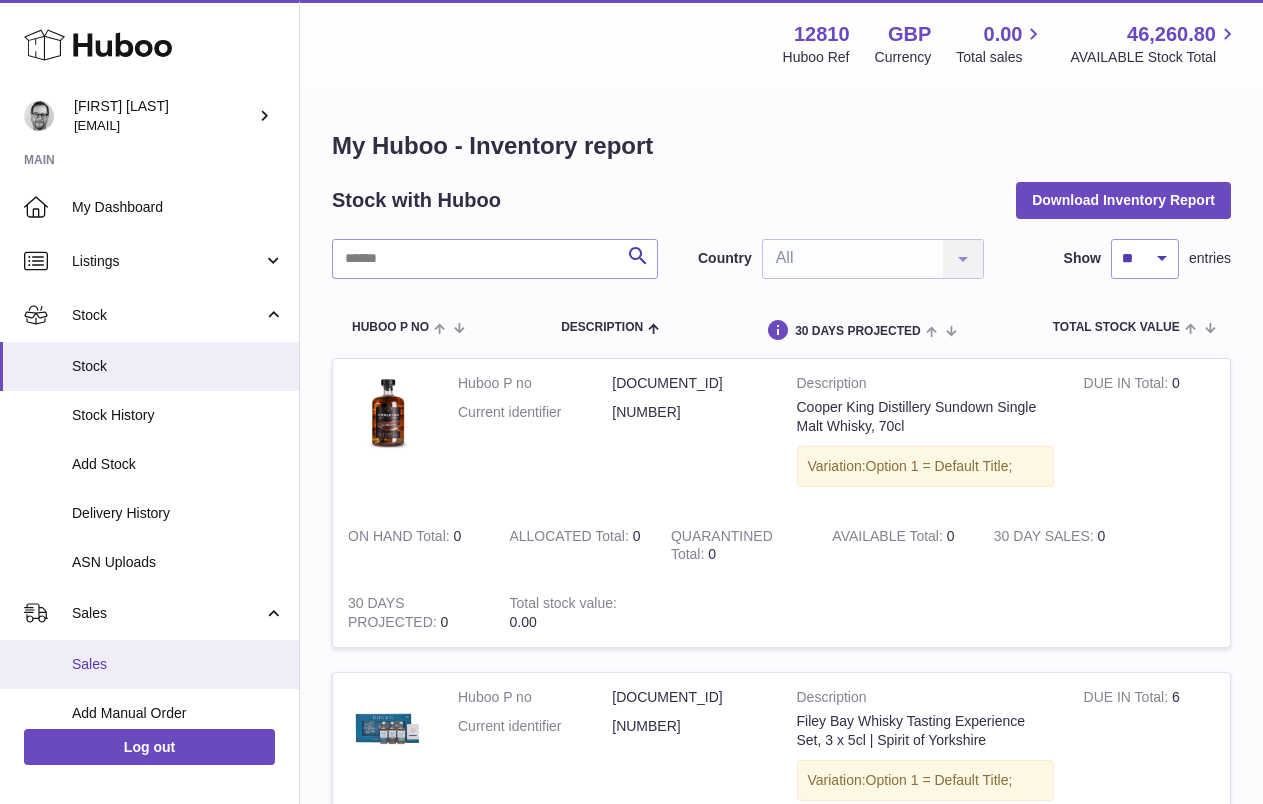 click on "Sales" at bounding box center [149, 664] 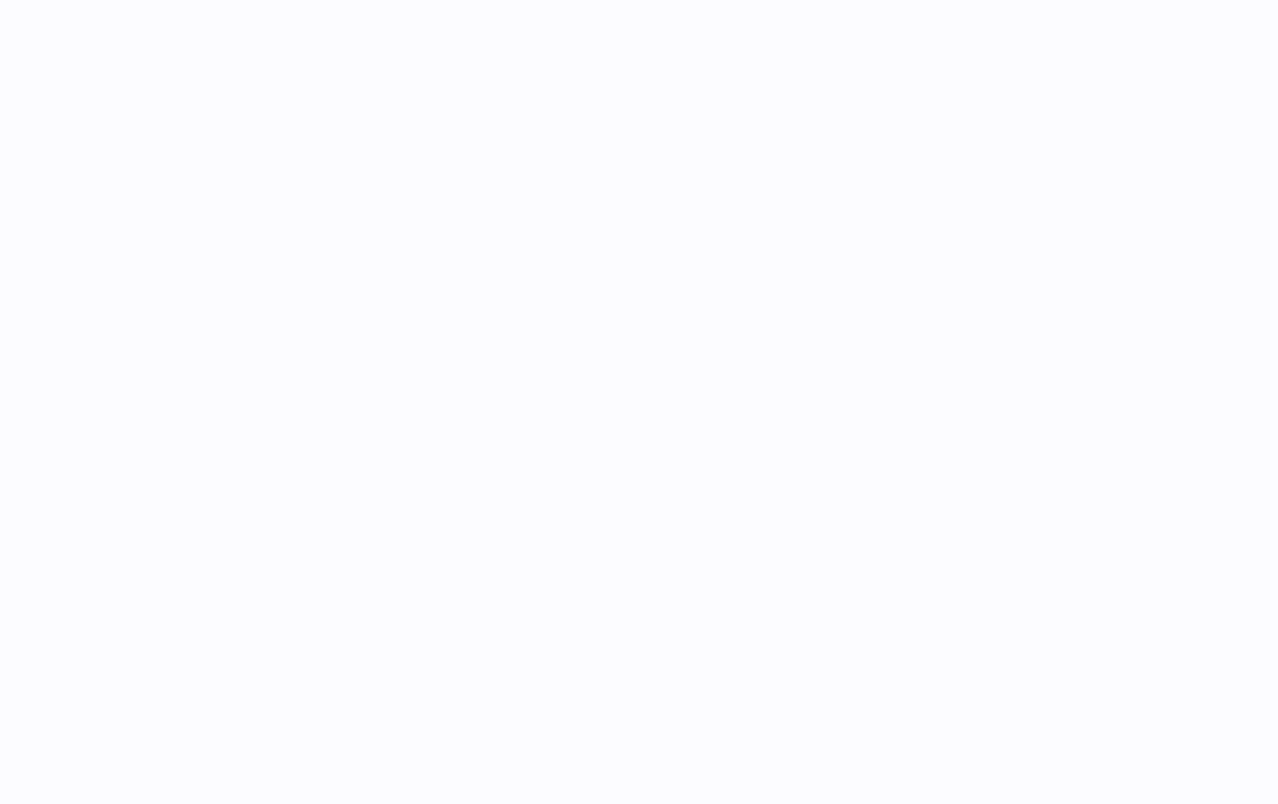 scroll, scrollTop: 0, scrollLeft: 0, axis: both 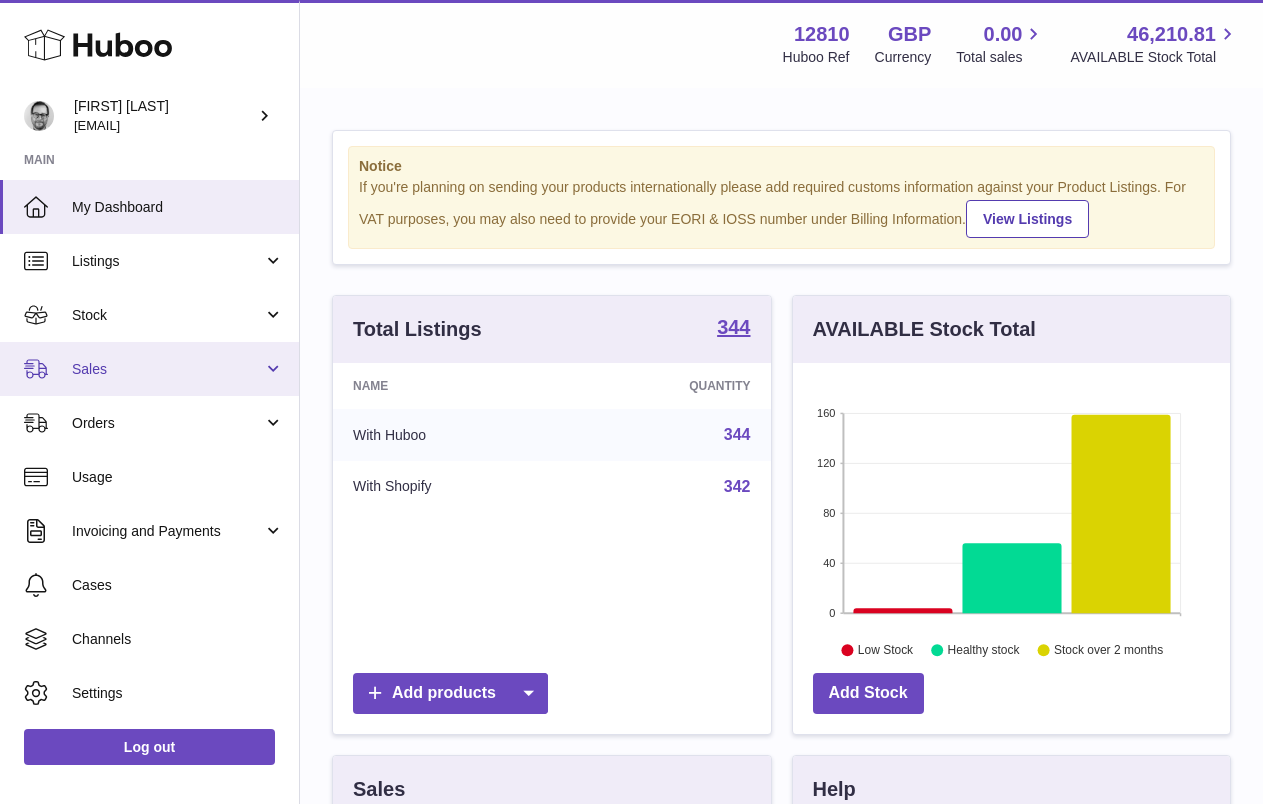 click on "Sales" at bounding box center [167, 369] 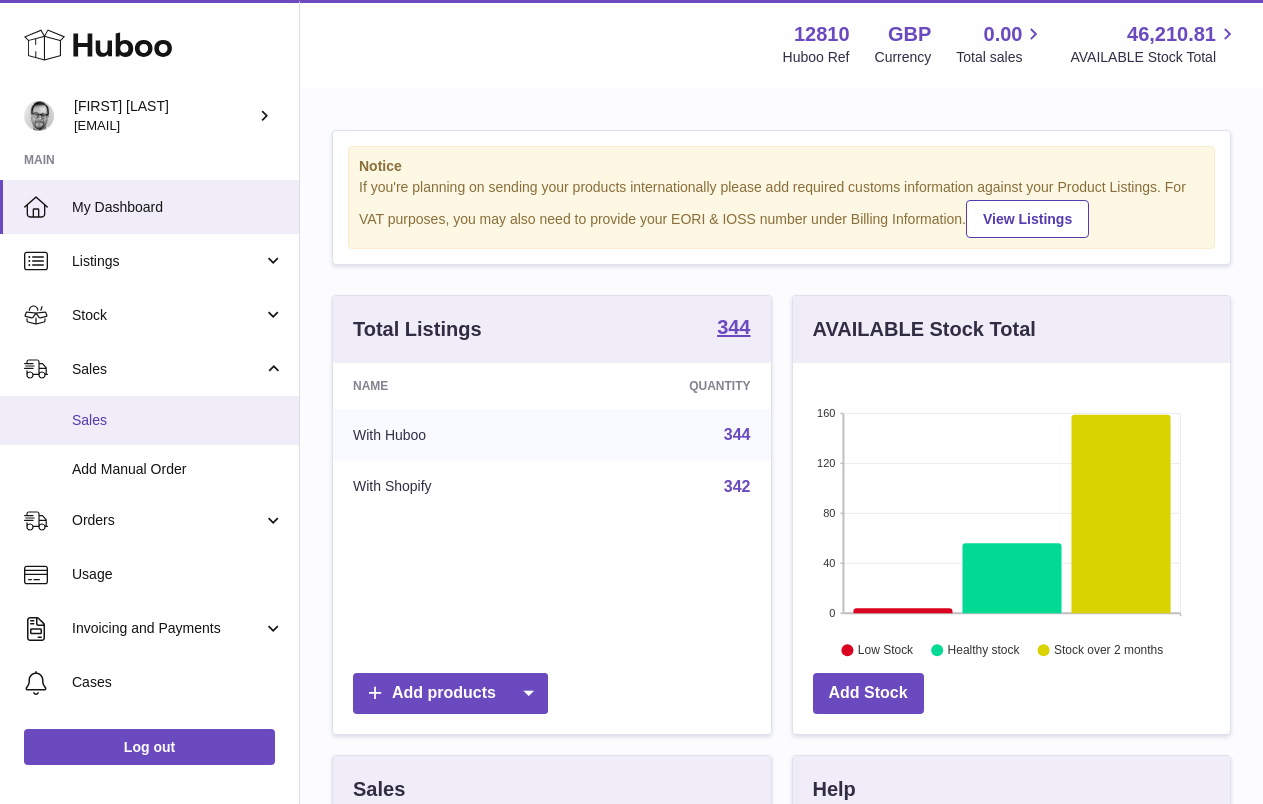 click on "Sales" at bounding box center (178, 420) 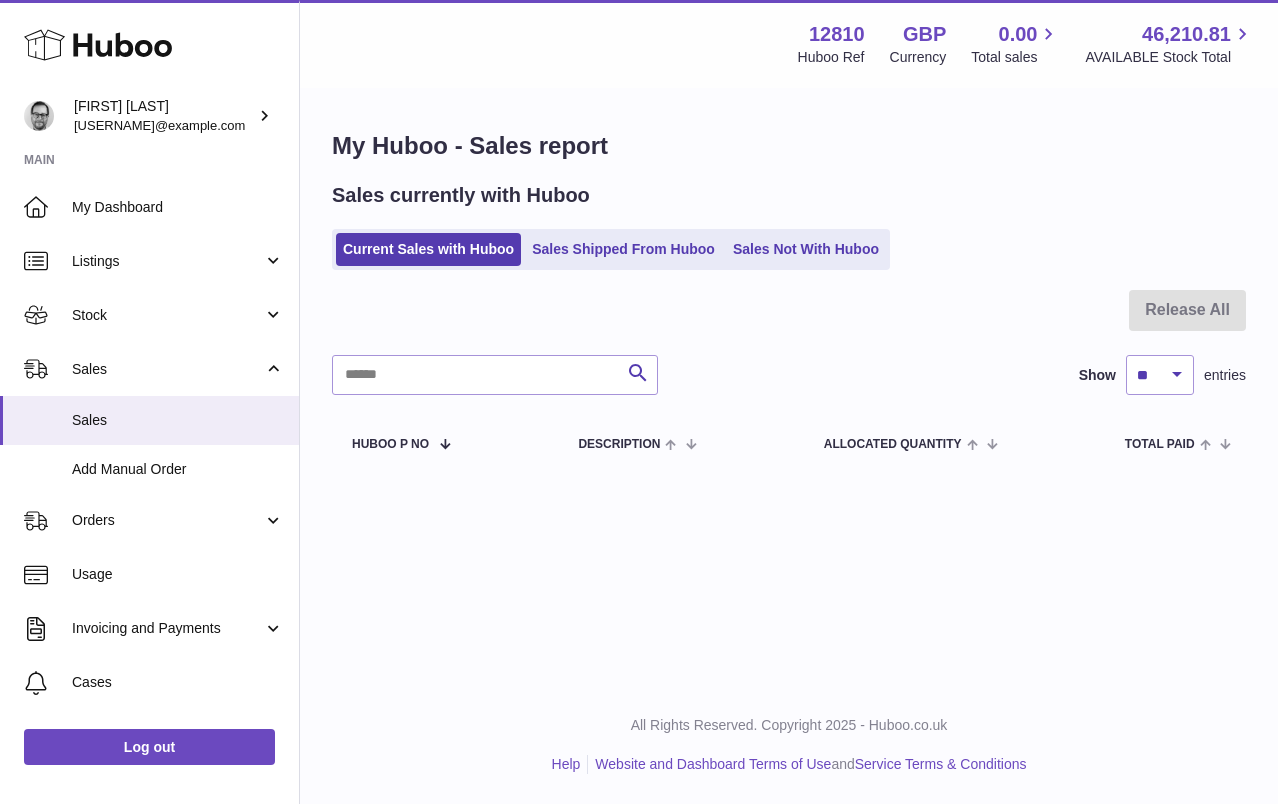 scroll, scrollTop: 0, scrollLeft: 0, axis: both 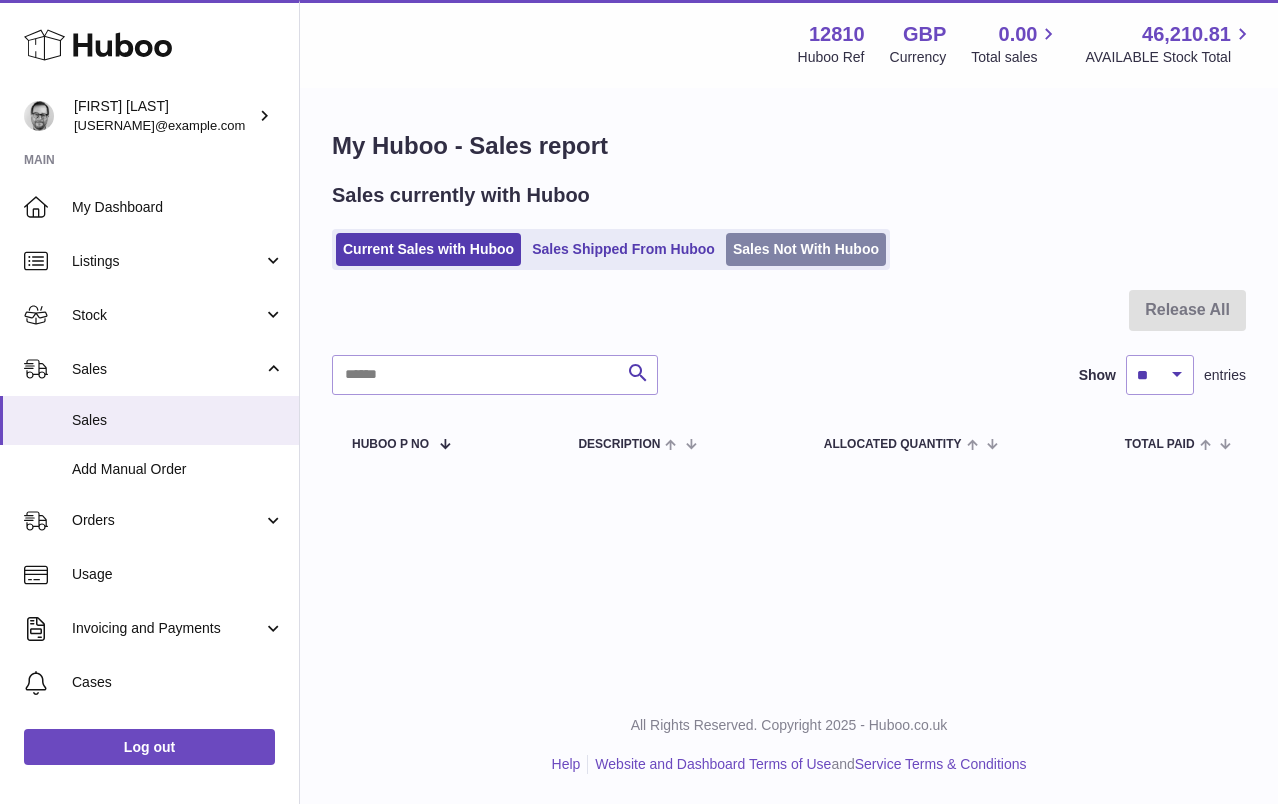 click on "Sales Not With Huboo" at bounding box center (806, 249) 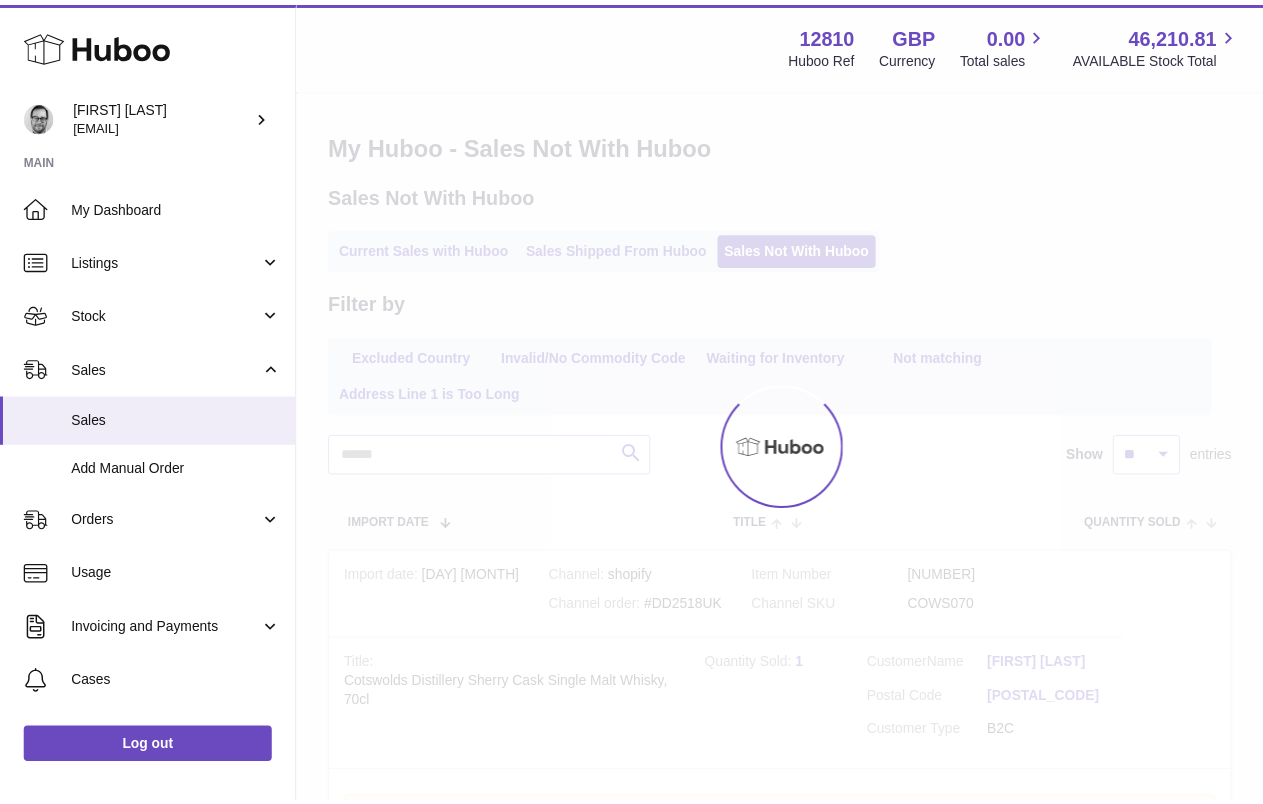 scroll, scrollTop: 0, scrollLeft: 0, axis: both 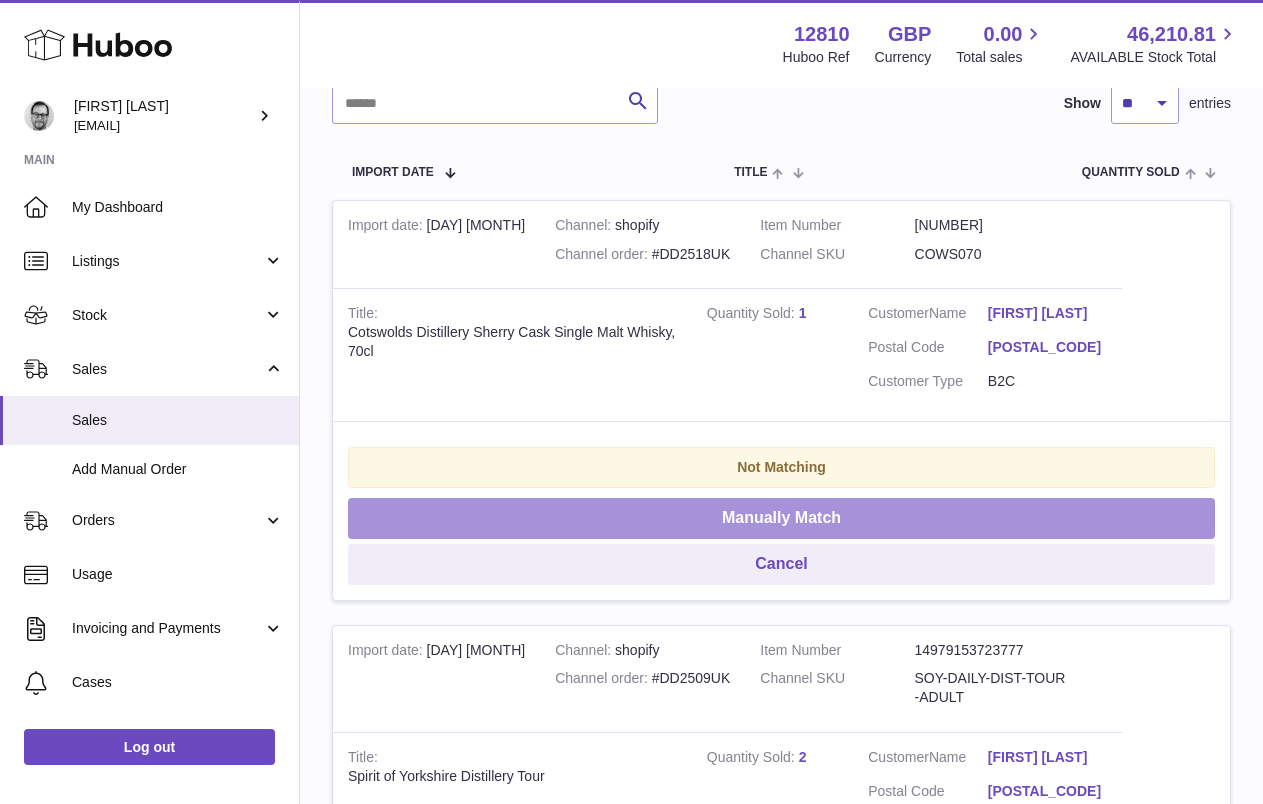 click on "Manually Match" at bounding box center (781, 518) 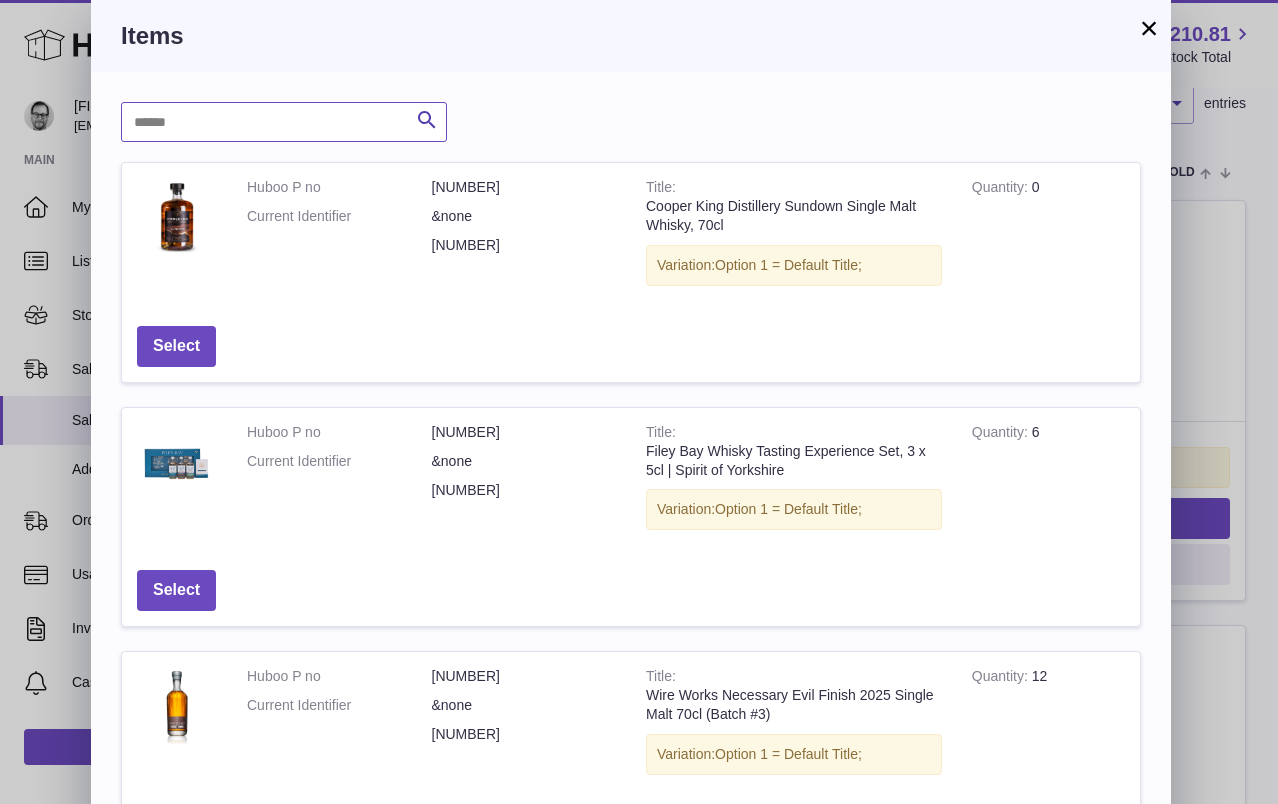 click at bounding box center (284, 122) 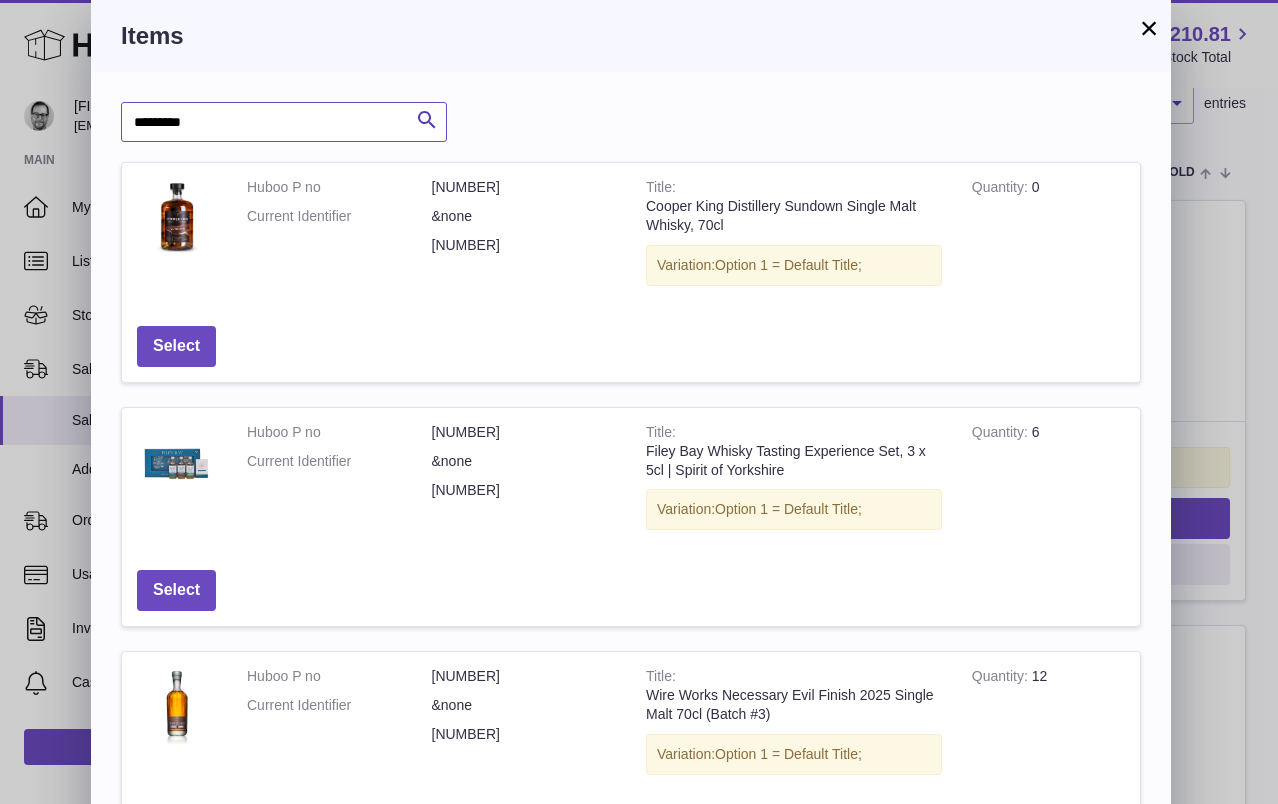 type on "*********" 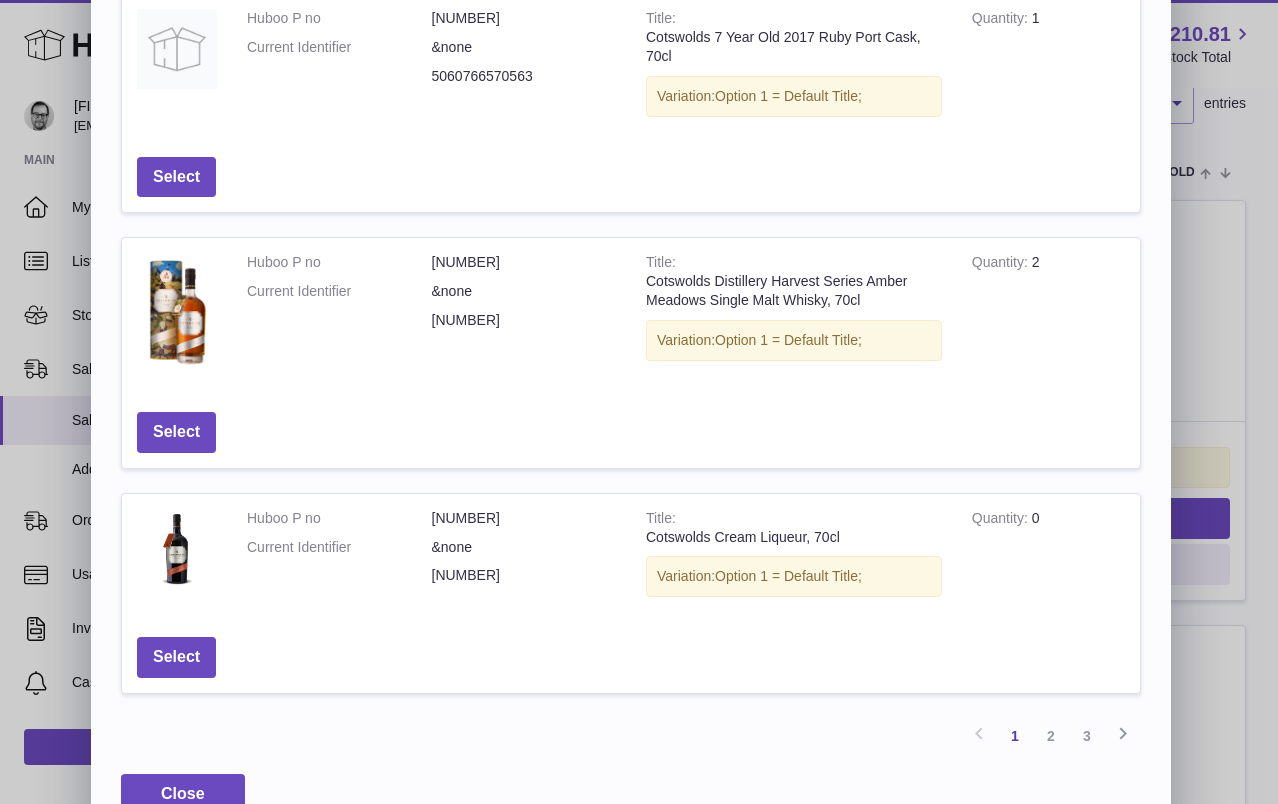 scroll, scrollTop: 695, scrollLeft: 0, axis: vertical 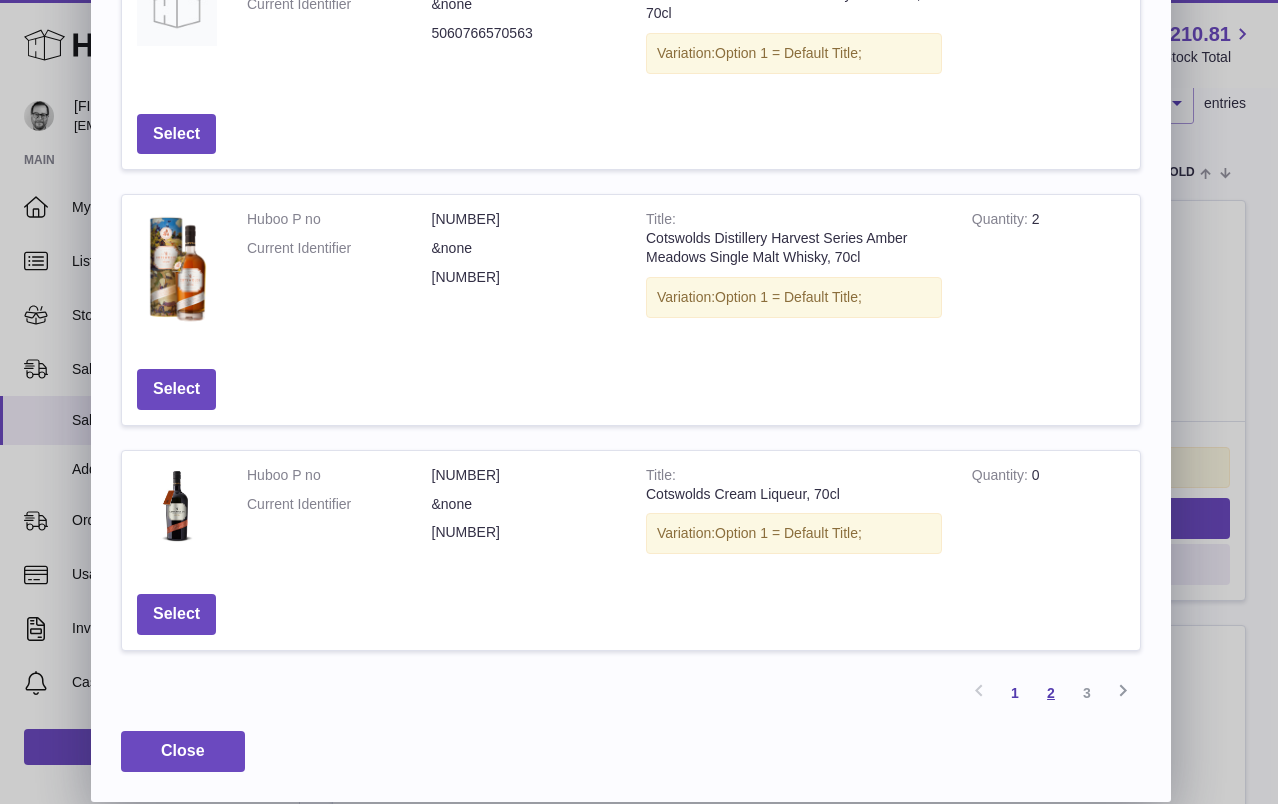 click on "2" at bounding box center (1051, 693) 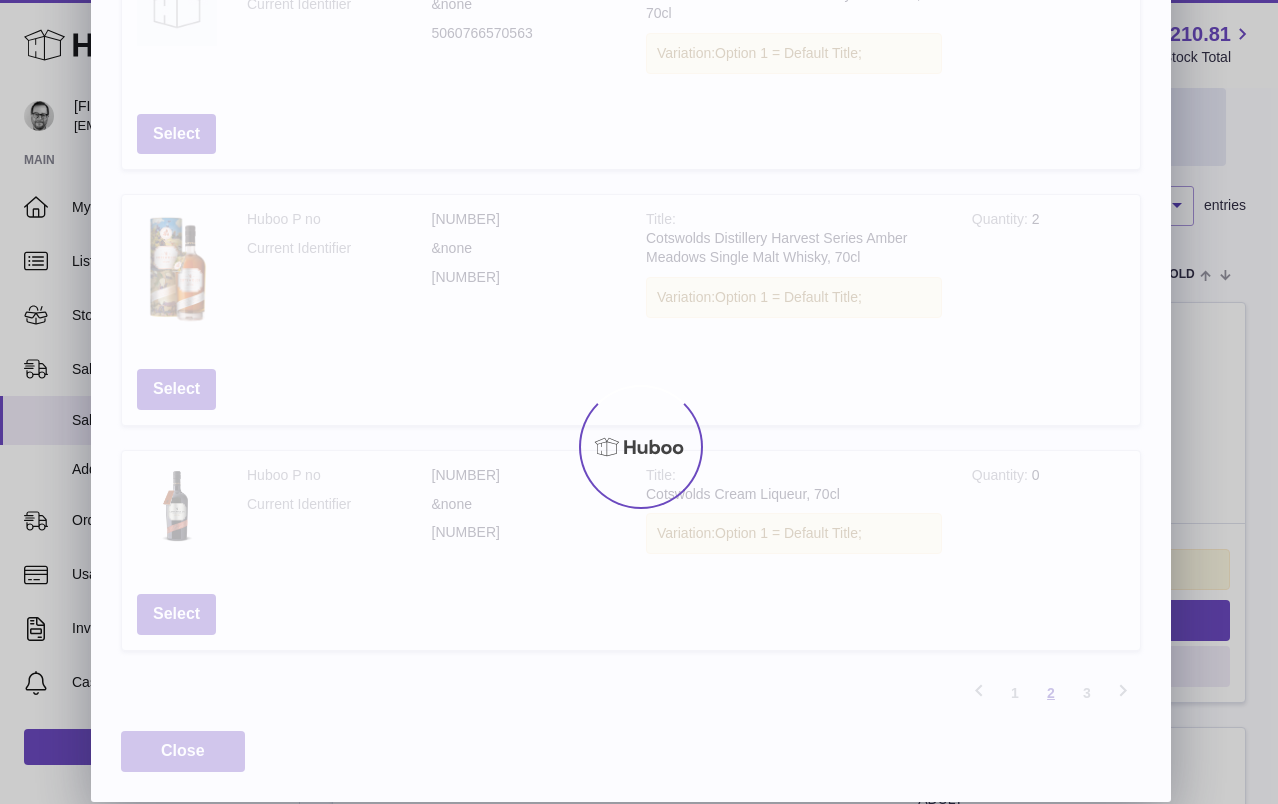 scroll, scrollTop: 148, scrollLeft: 0, axis: vertical 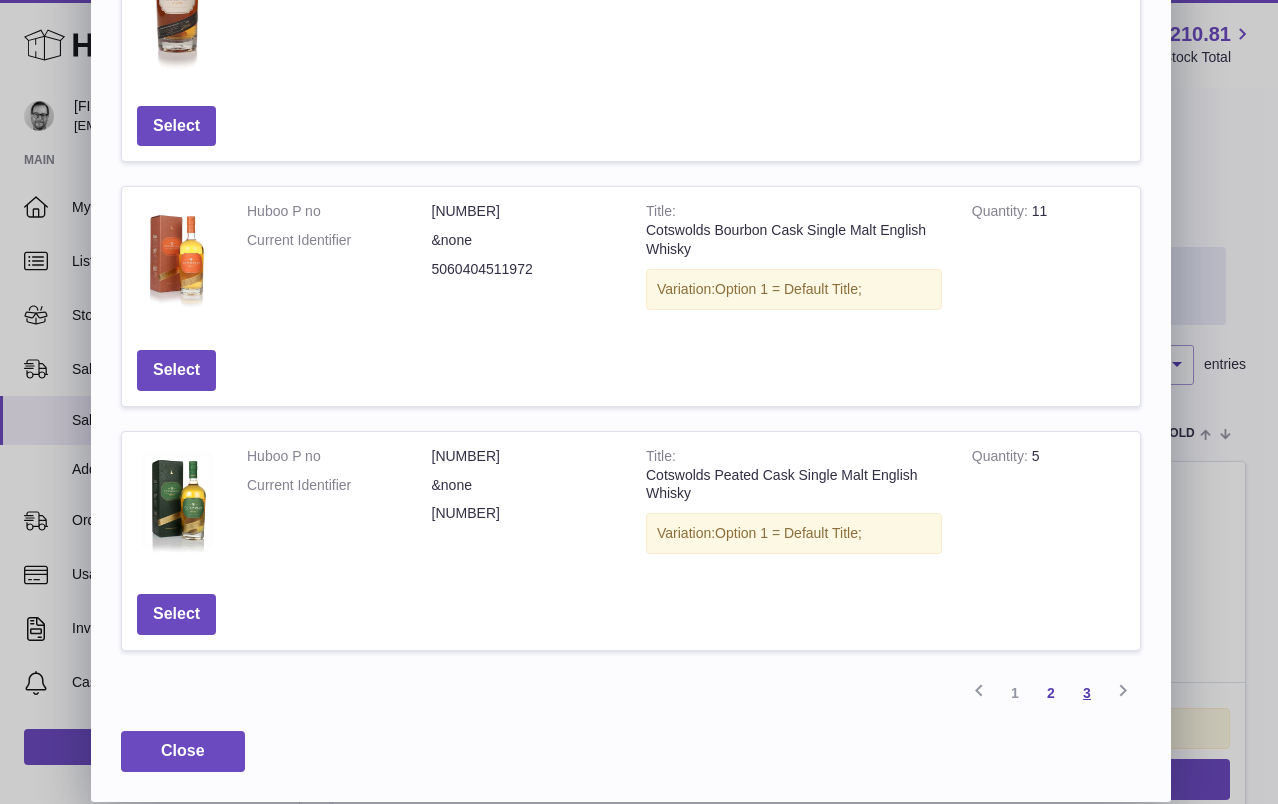 click on "3" at bounding box center (1087, 693) 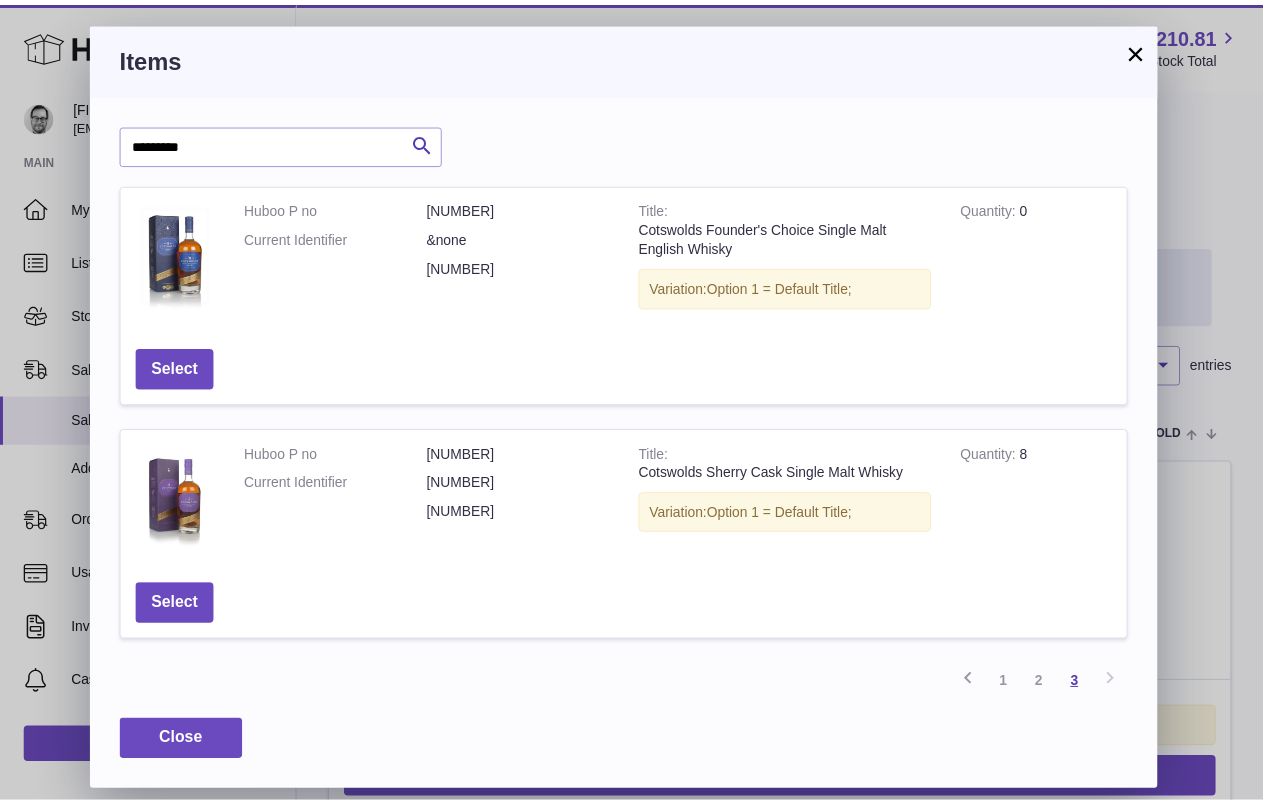 scroll, scrollTop: 0, scrollLeft: 0, axis: both 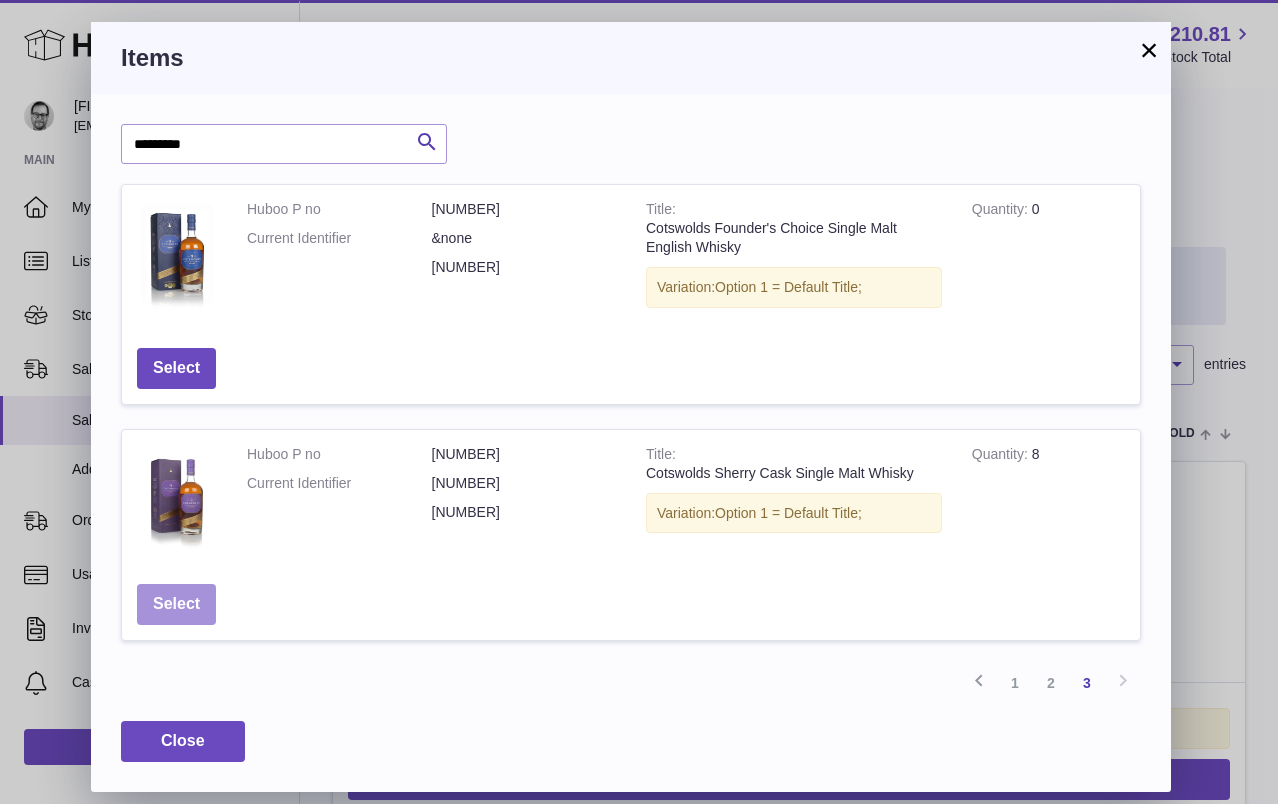 click on "Select" at bounding box center (176, 604) 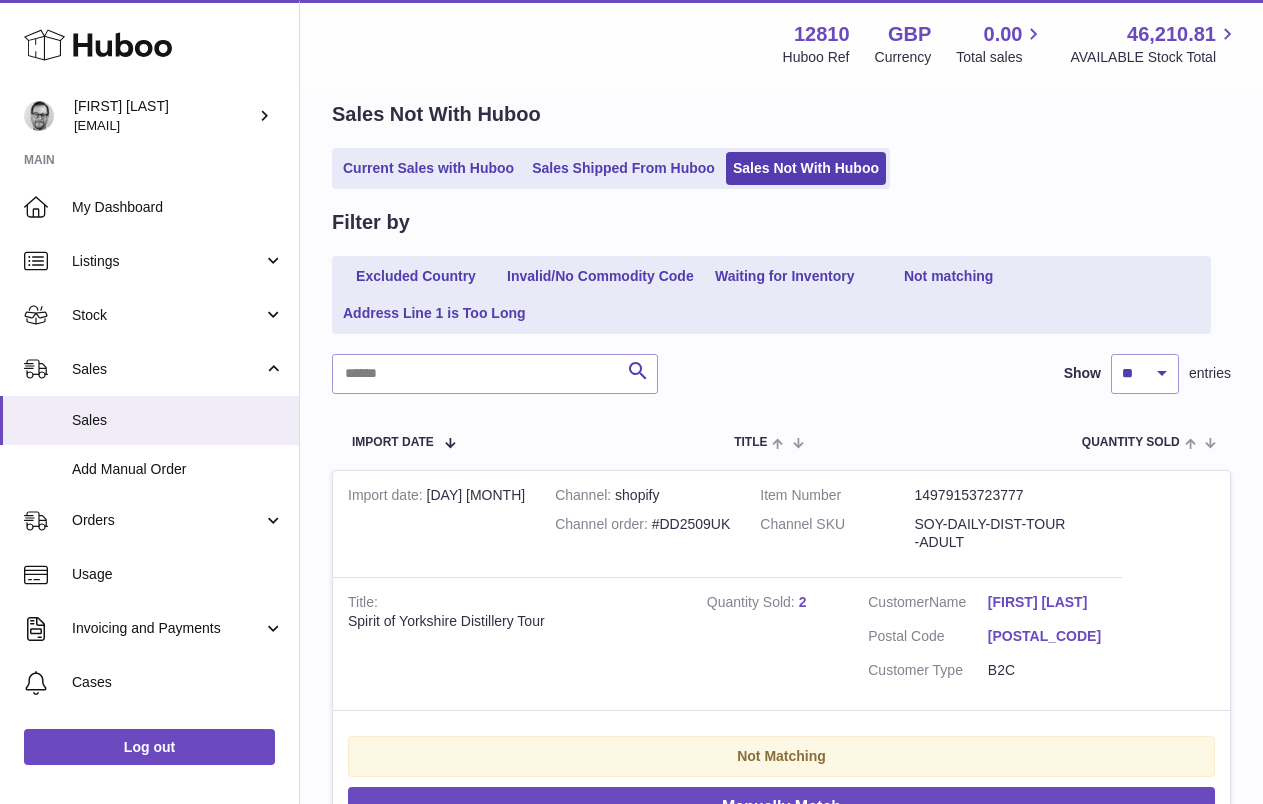 scroll, scrollTop: 0, scrollLeft: 0, axis: both 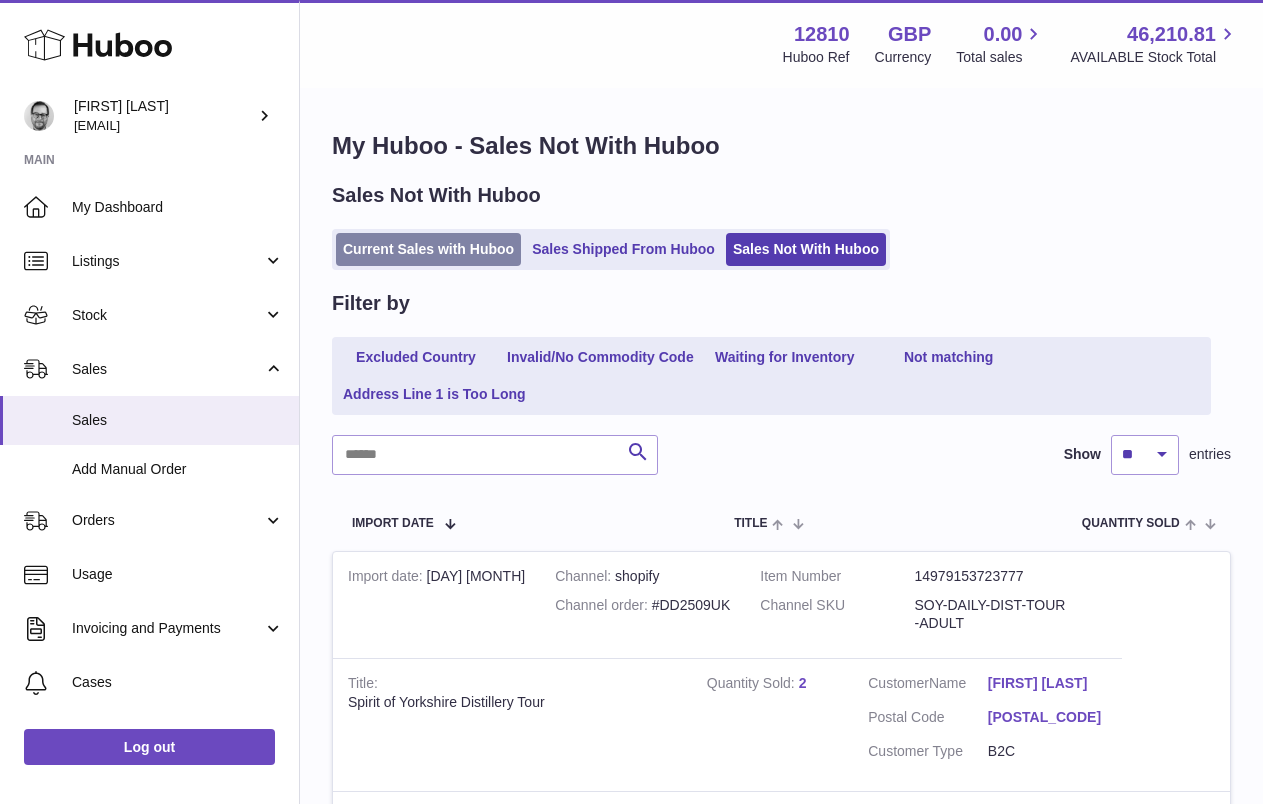 click on "Current Sales with Huboo" at bounding box center [428, 249] 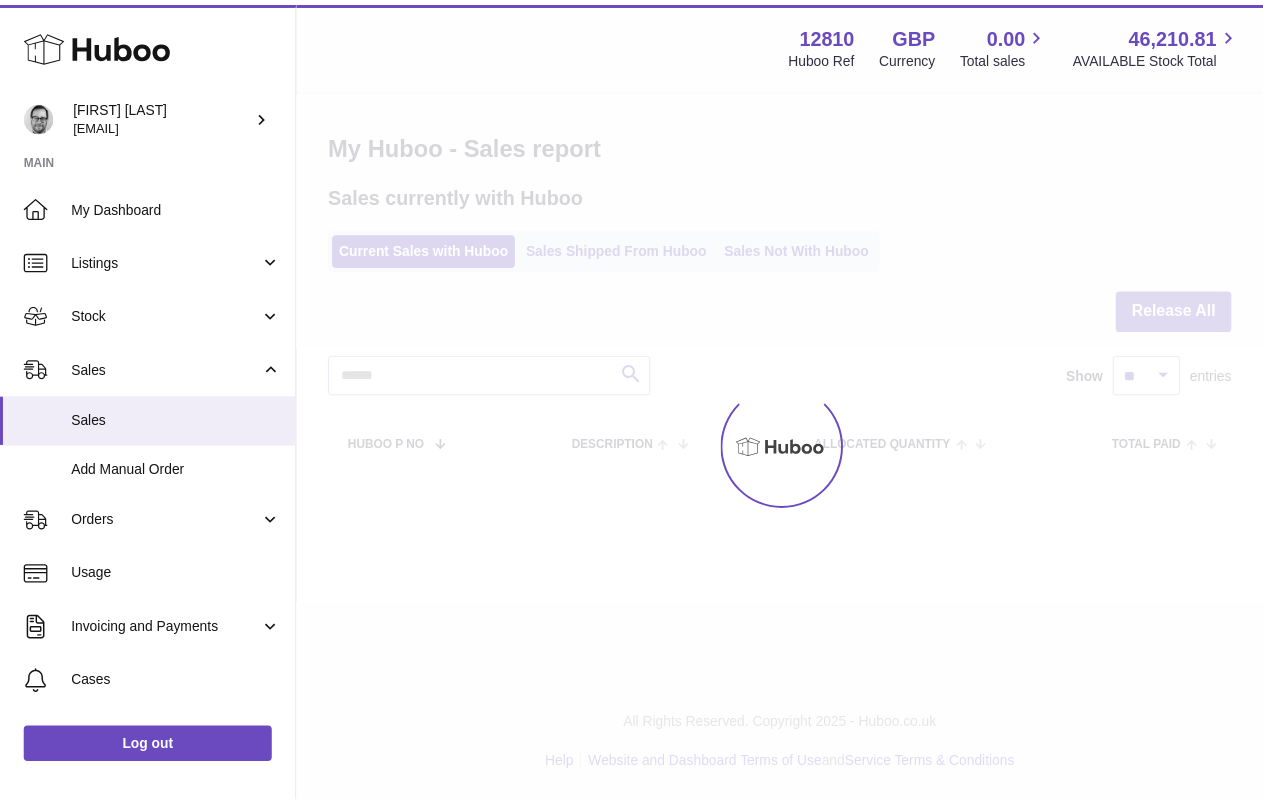 scroll, scrollTop: 0, scrollLeft: 0, axis: both 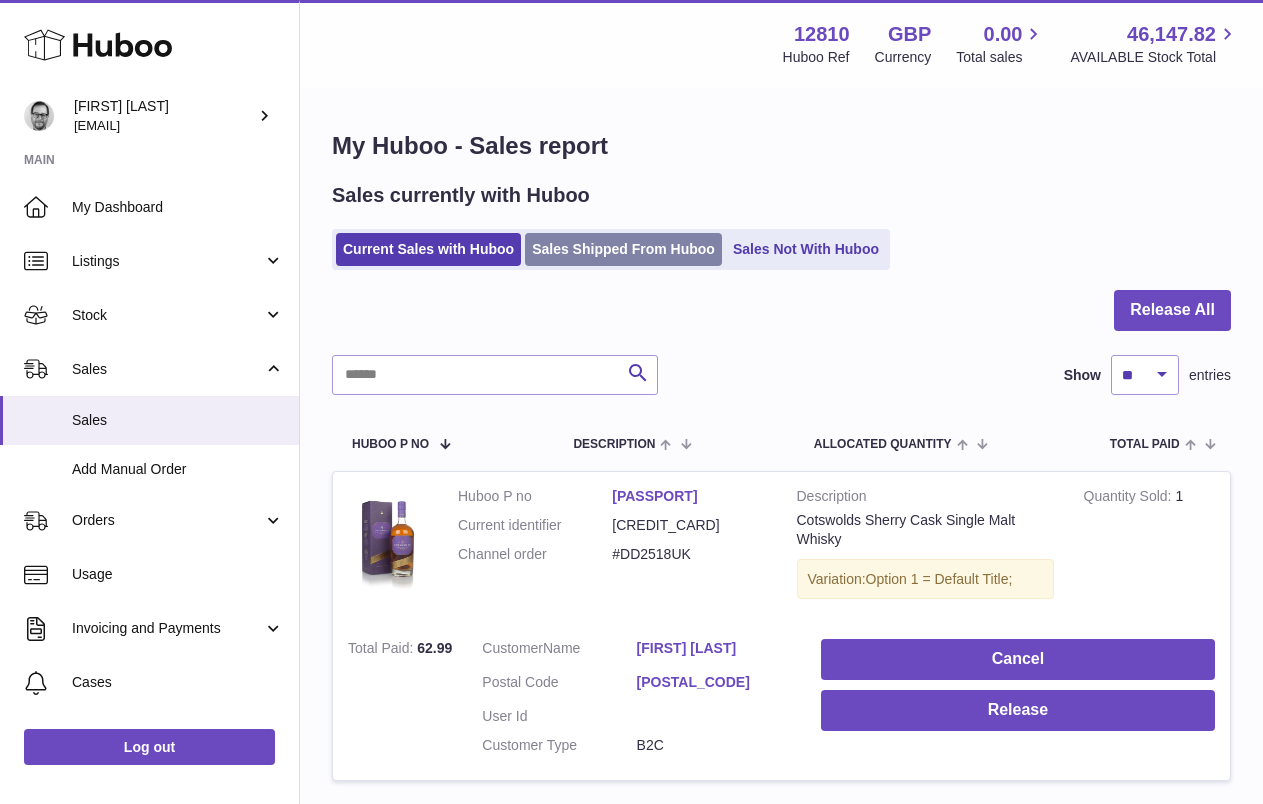 click on "Sales Shipped From Huboo" at bounding box center (623, 249) 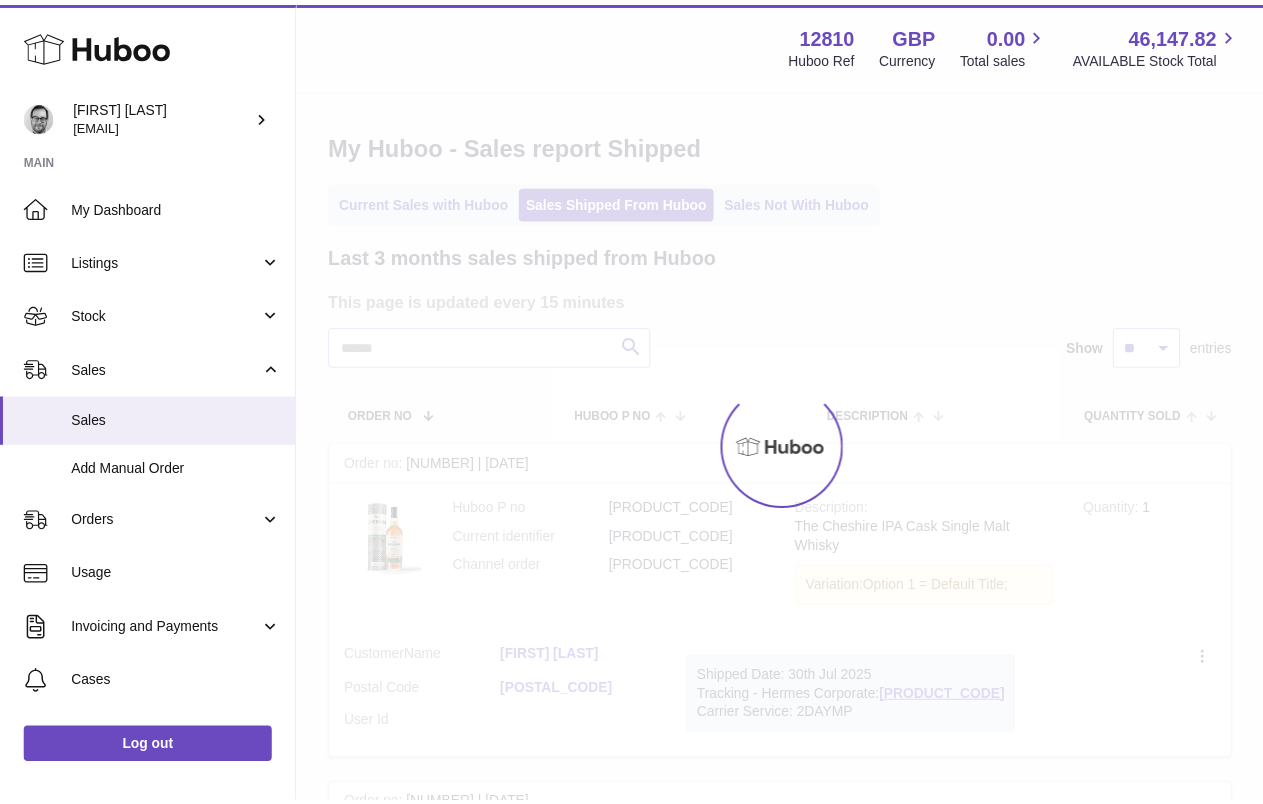 scroll, scrollTop: 0, scrollLeft: 0, axis: both 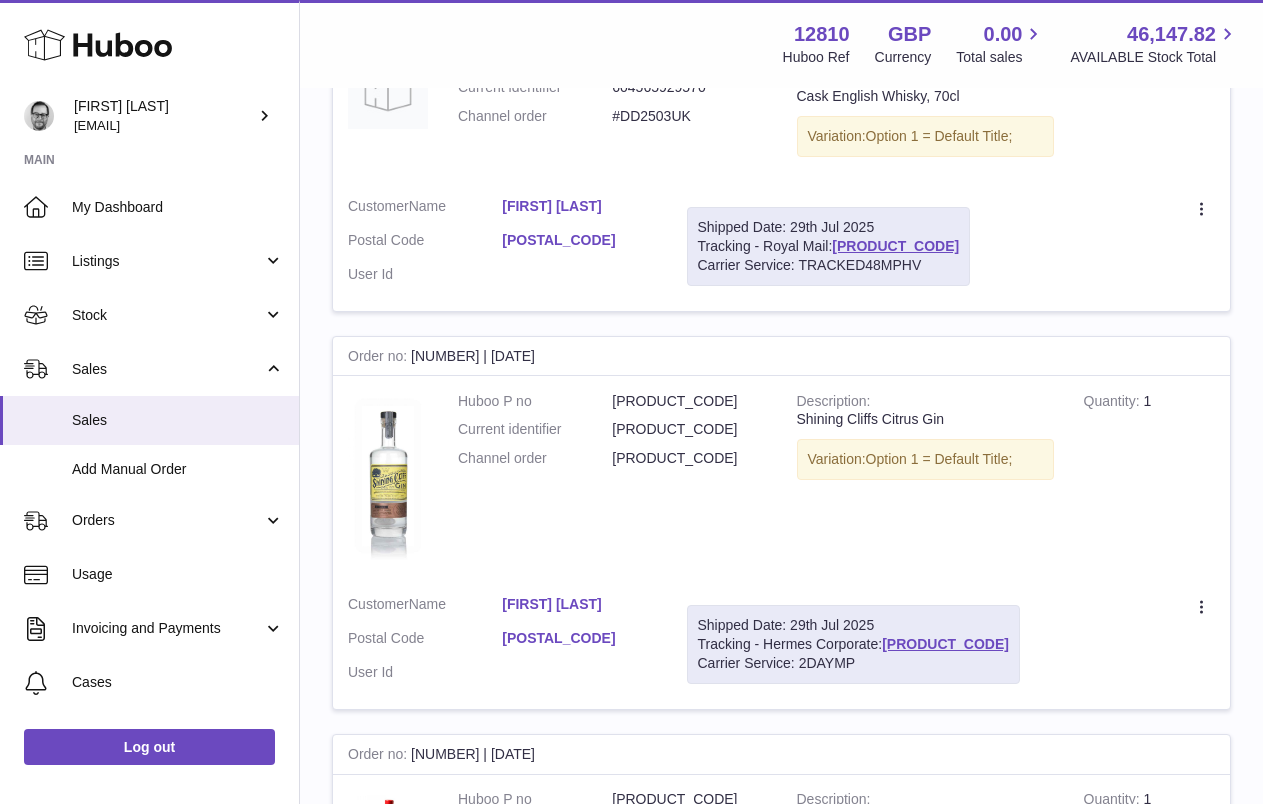 click on "[POSTAL_CODE]" at bounding box center (579, 240) 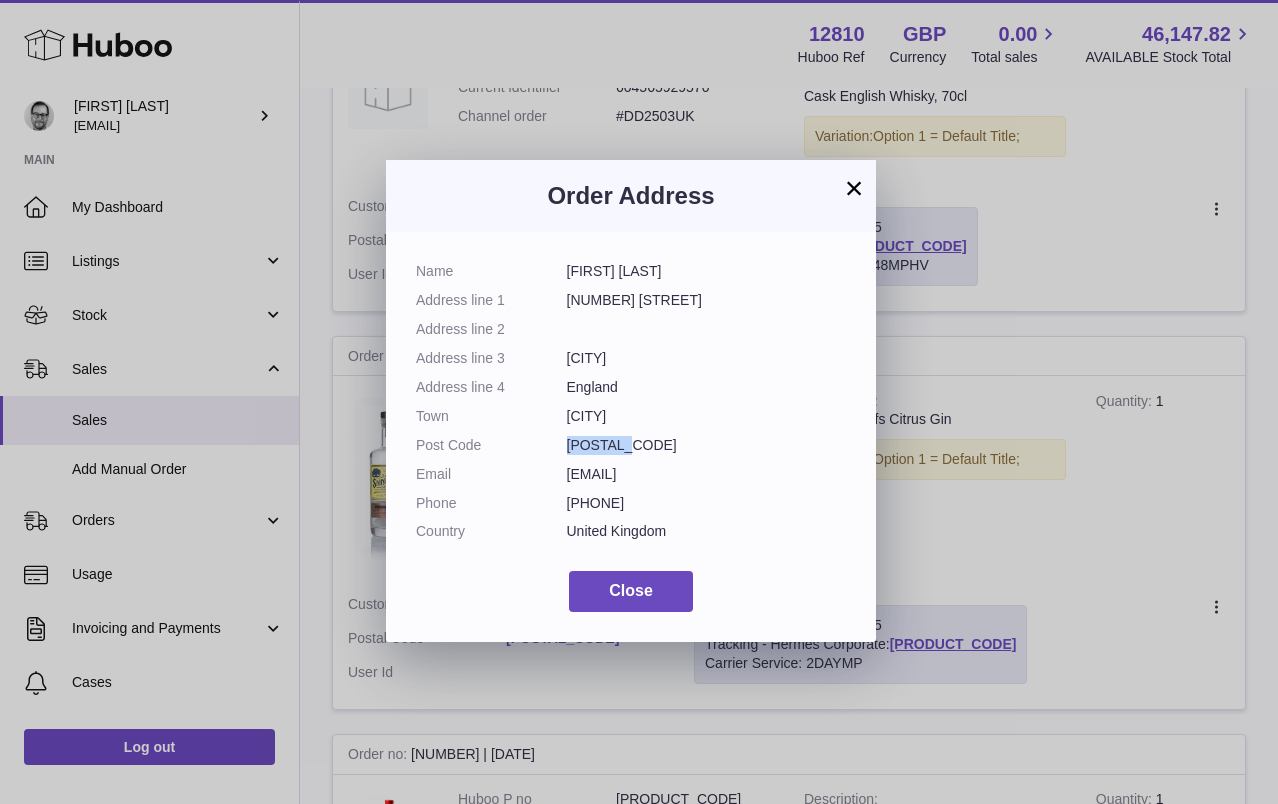 drag, startPoint x: 653, startPoint y: 449, endPoint x: 568, endPoint y: 446, distance: 85.052925 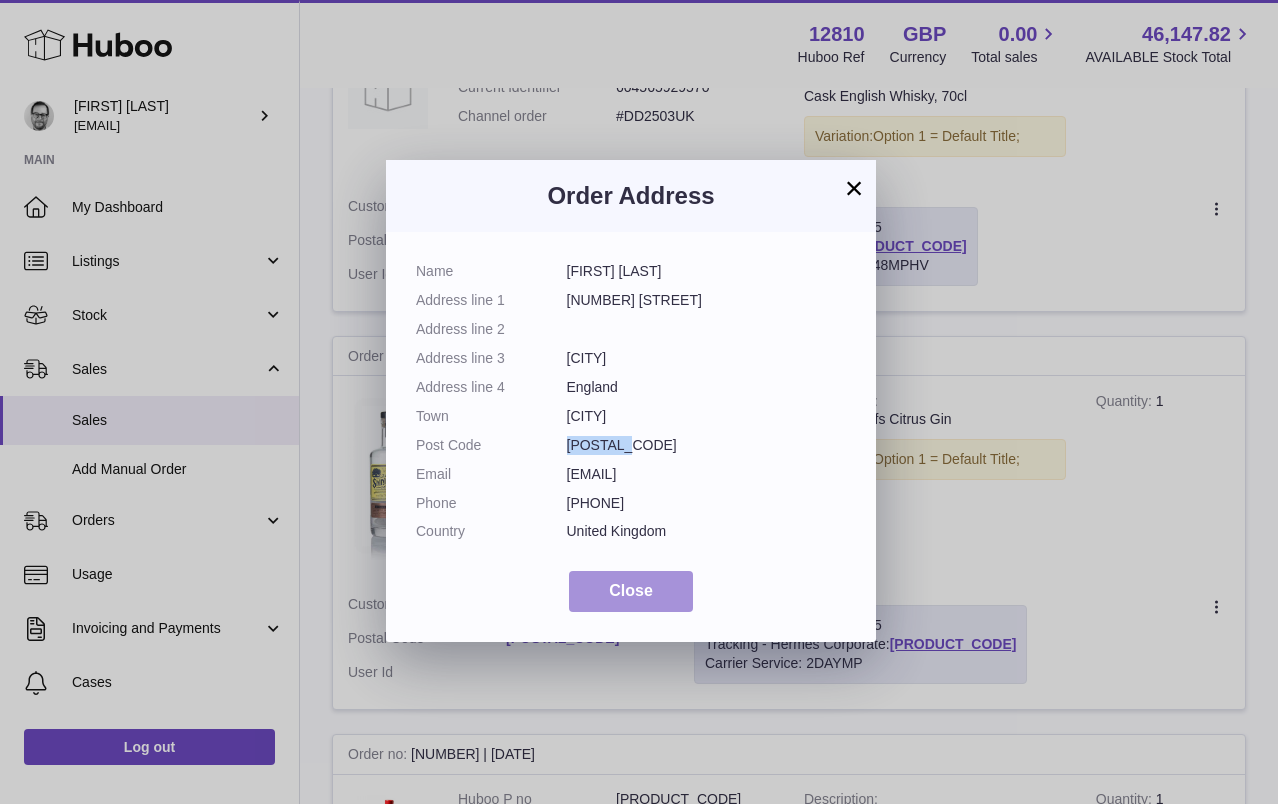 click on "Close" at bounding box center [631, 591] 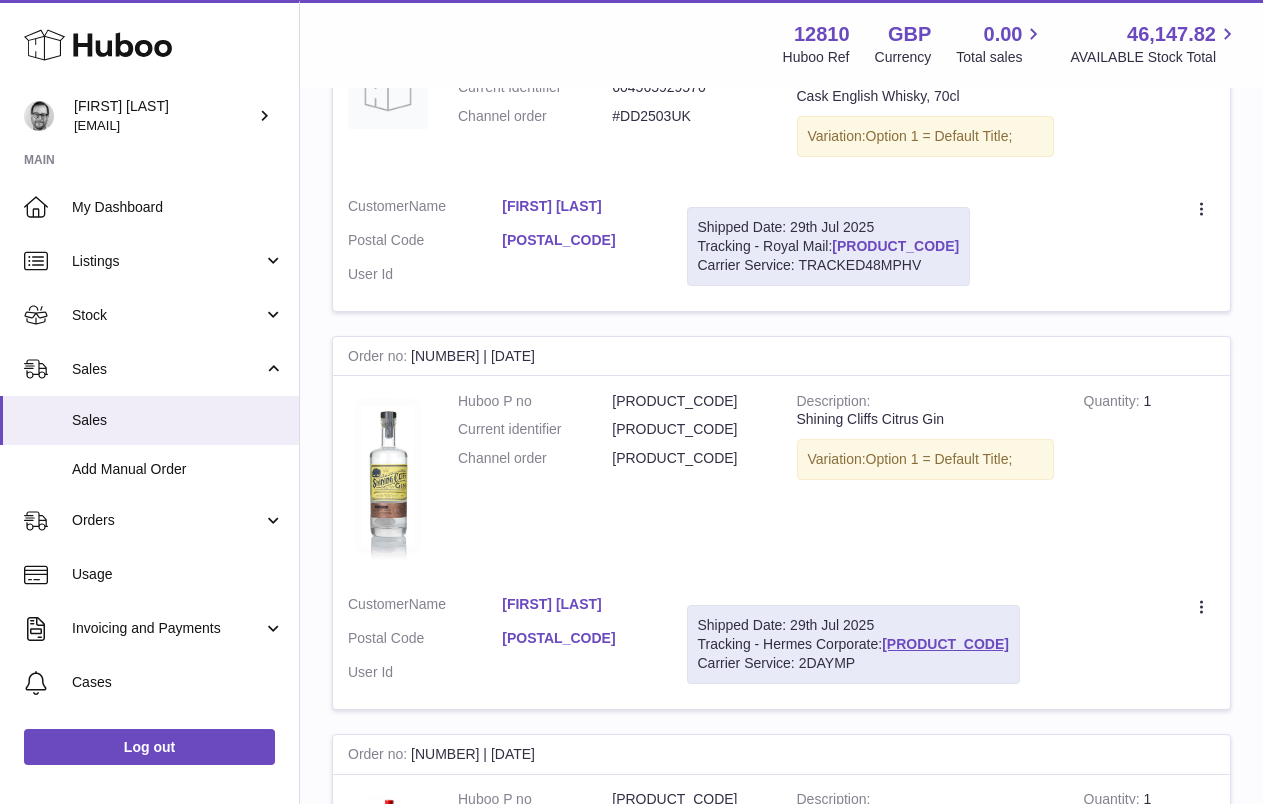 click on "[PRODUCT_CODE]" at bounding box center (895, 246) 